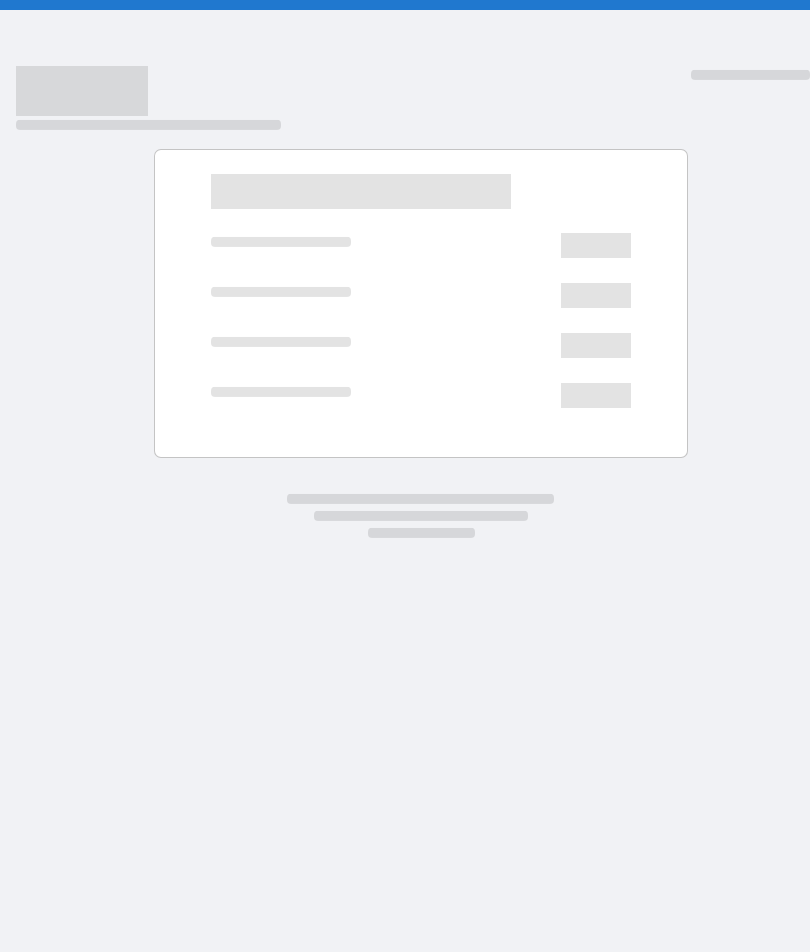 scroll, scrollTop: 0, scrollLeft: 0, axis: both 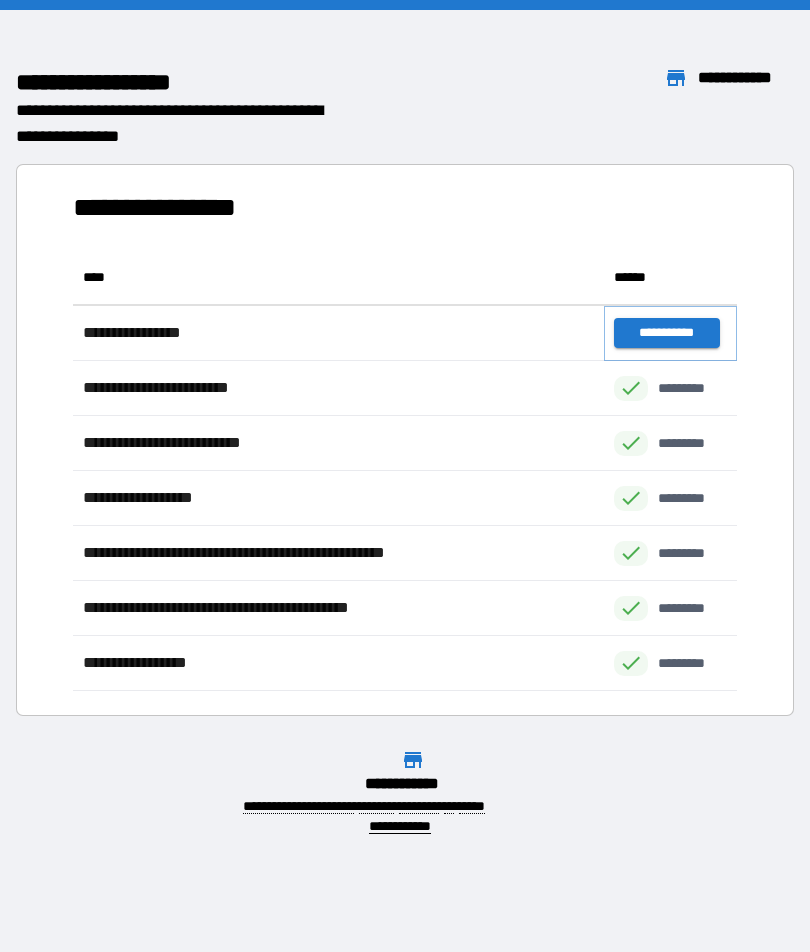 click on "**********" at bounding box center [666, 333] 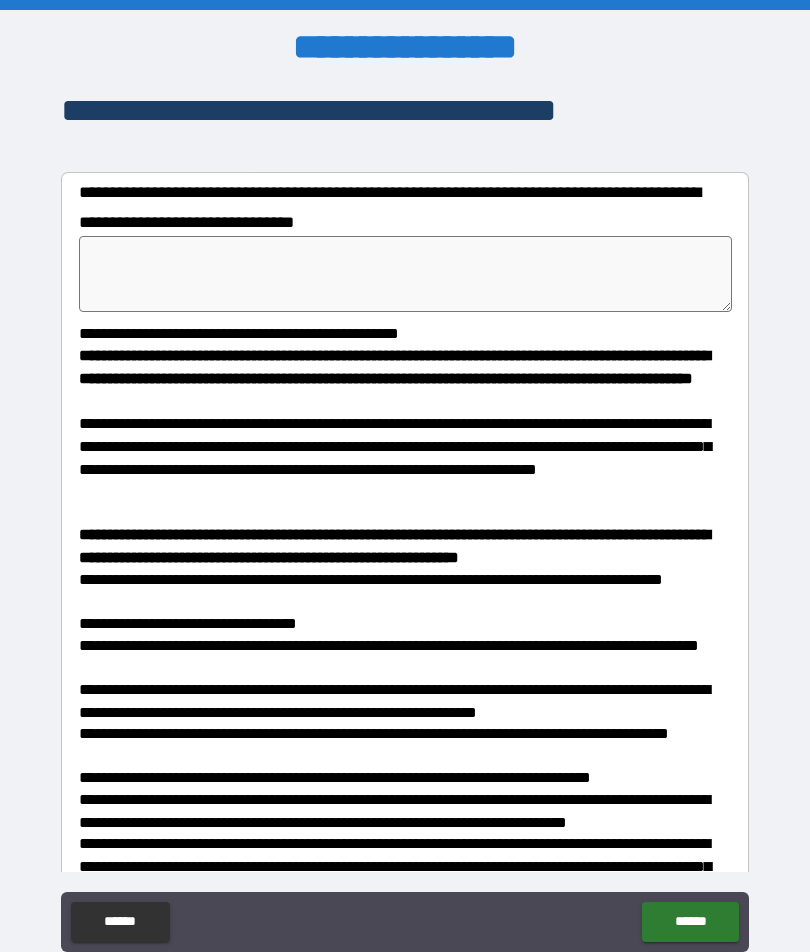 click at bounding box center (405, 274) 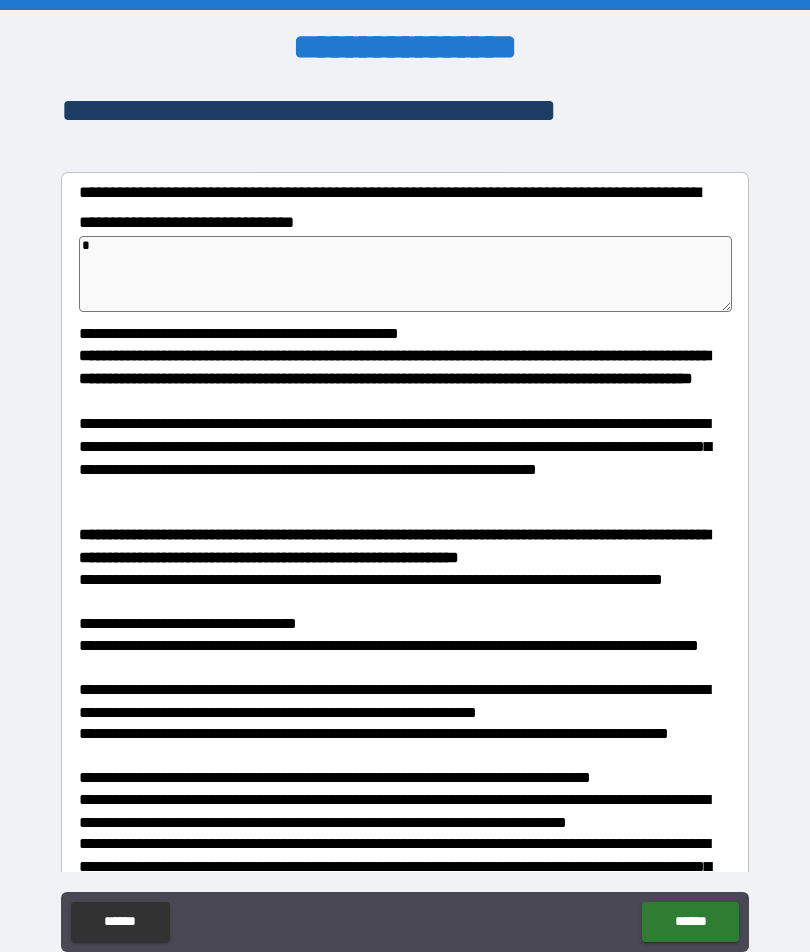 type on "*" 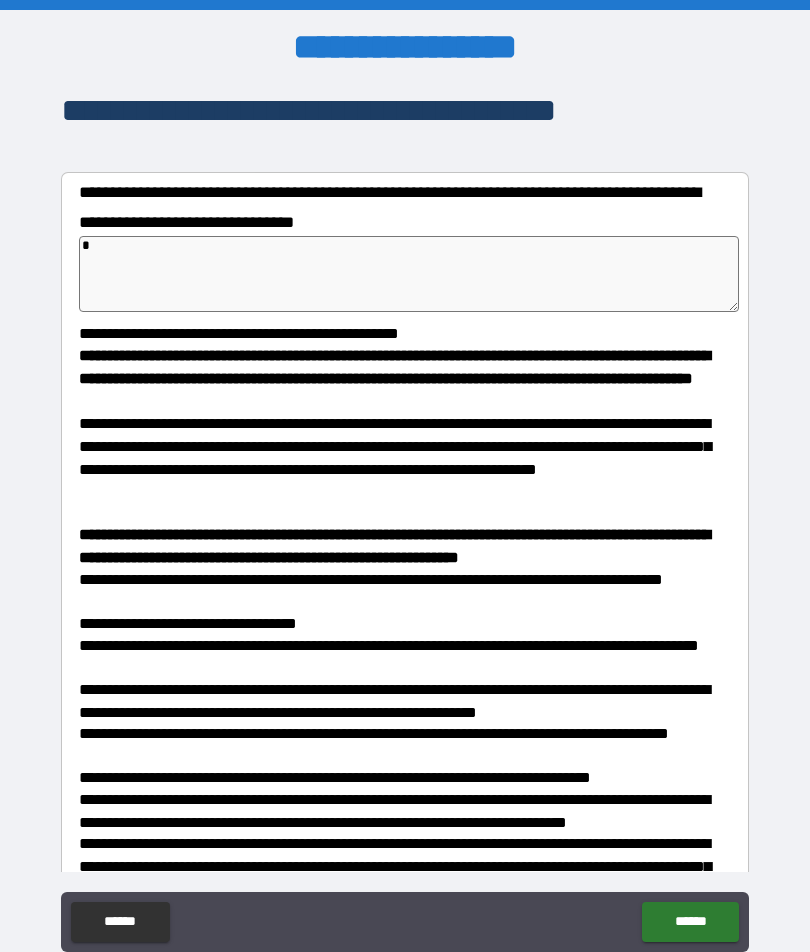 type on "*" 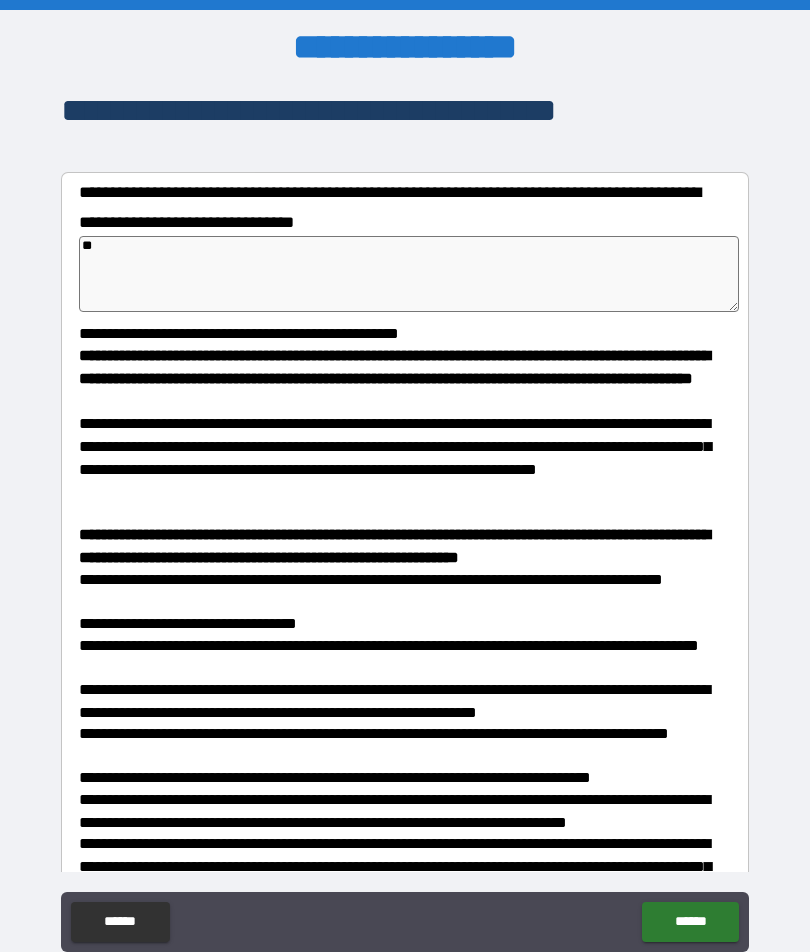 type on "*" 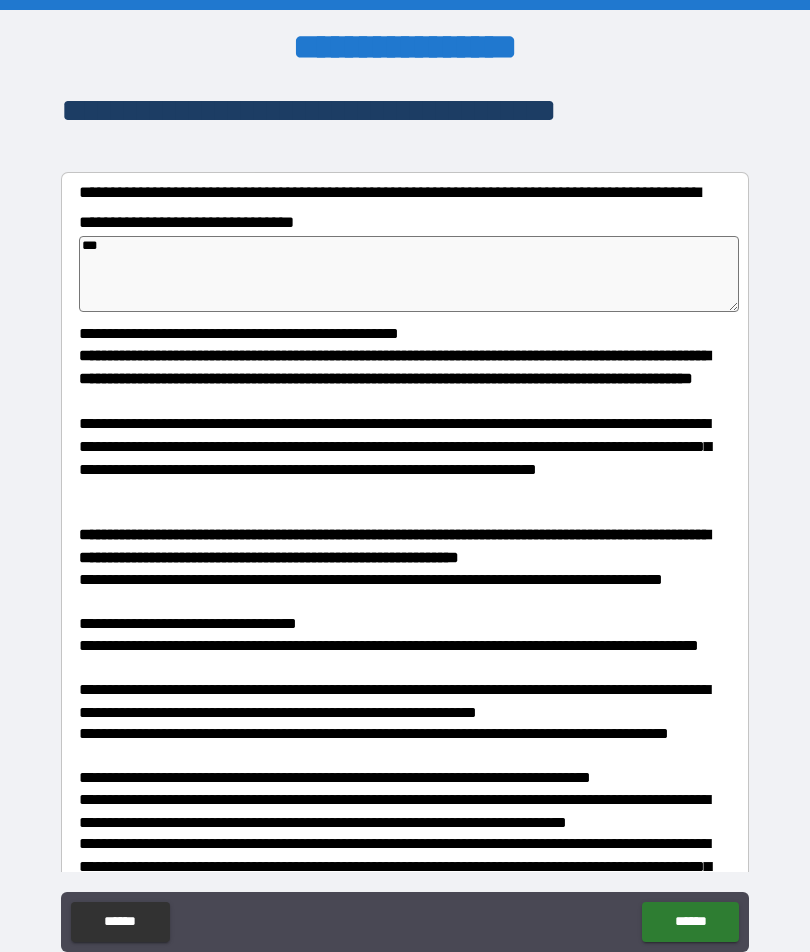 type on "*" 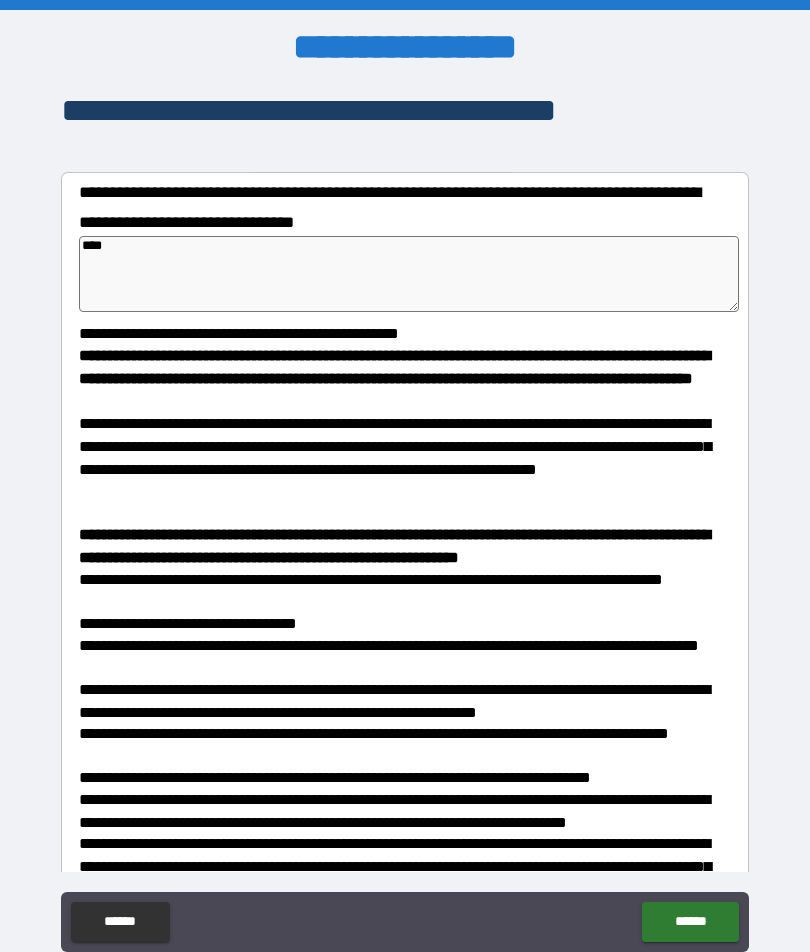 type on "*" 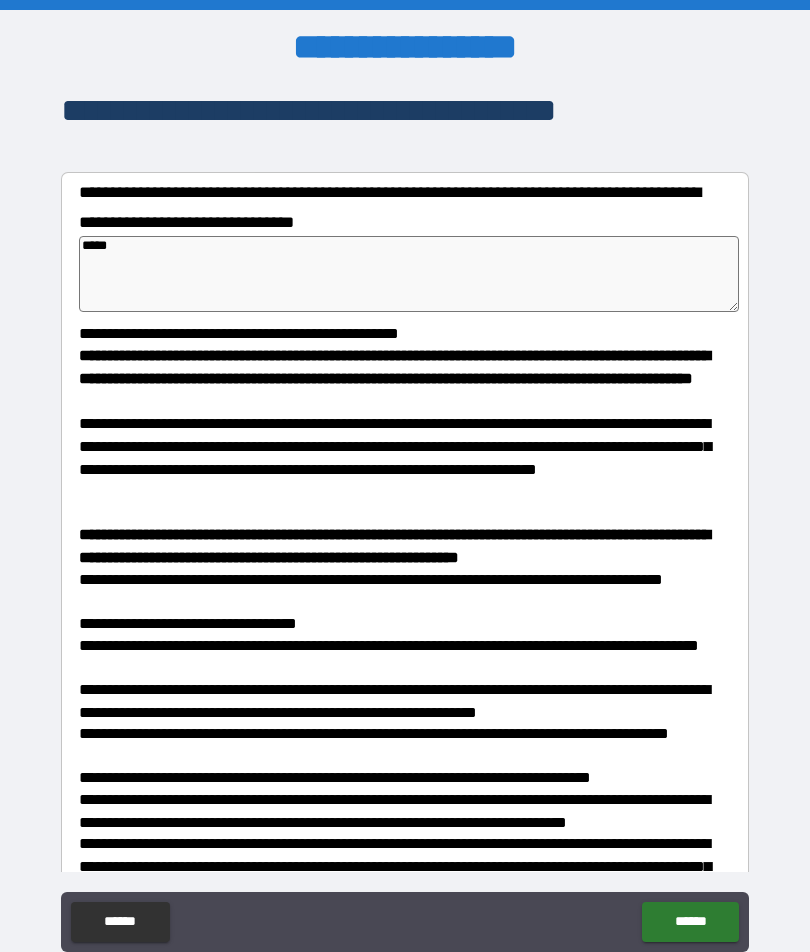 type on "*" 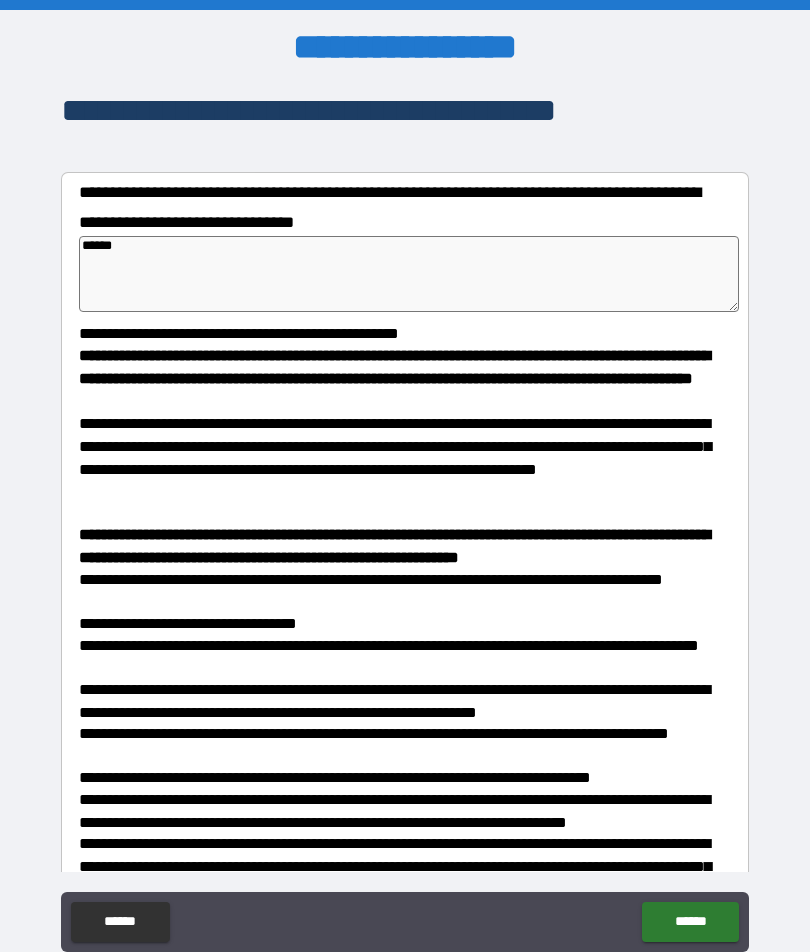 type on "*" 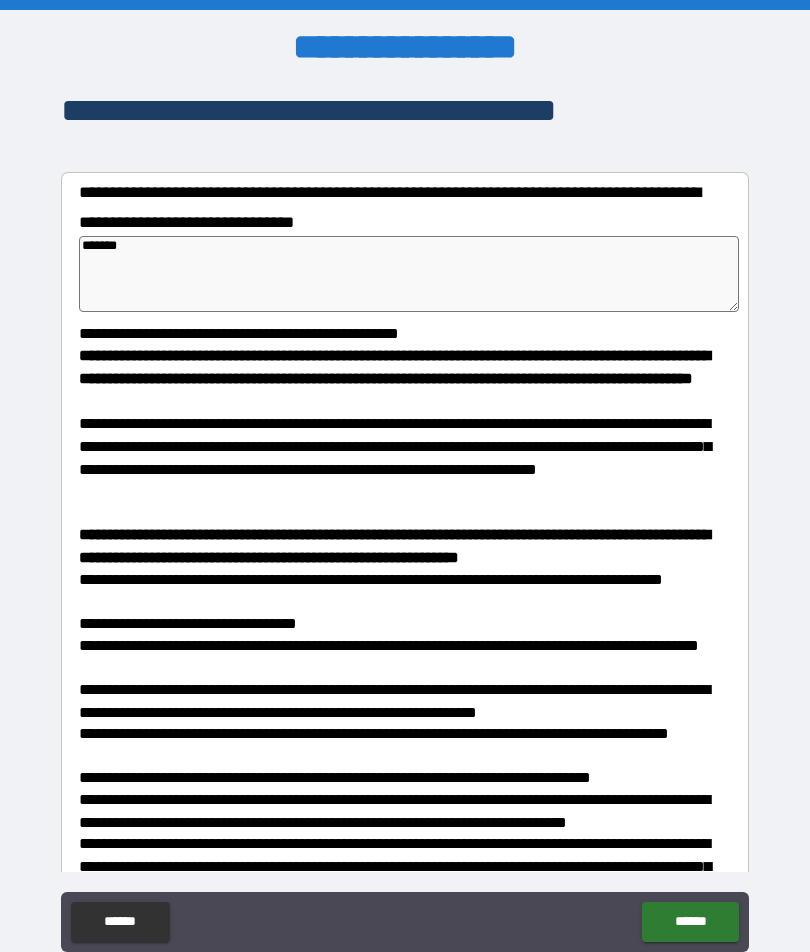 type on "*" 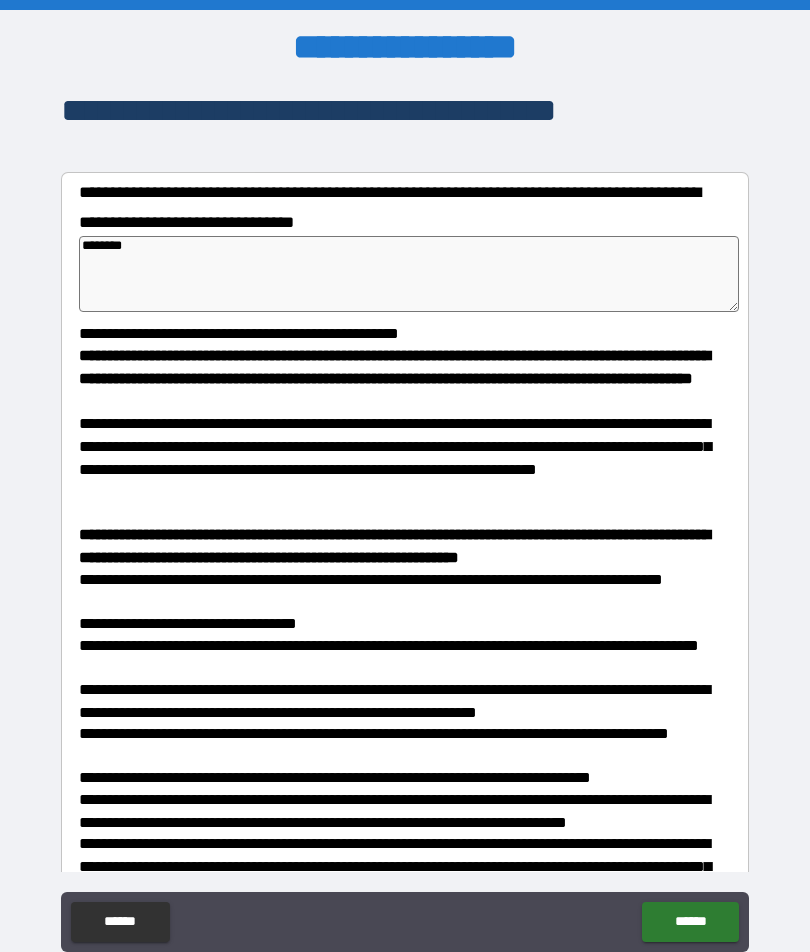 type on "*" 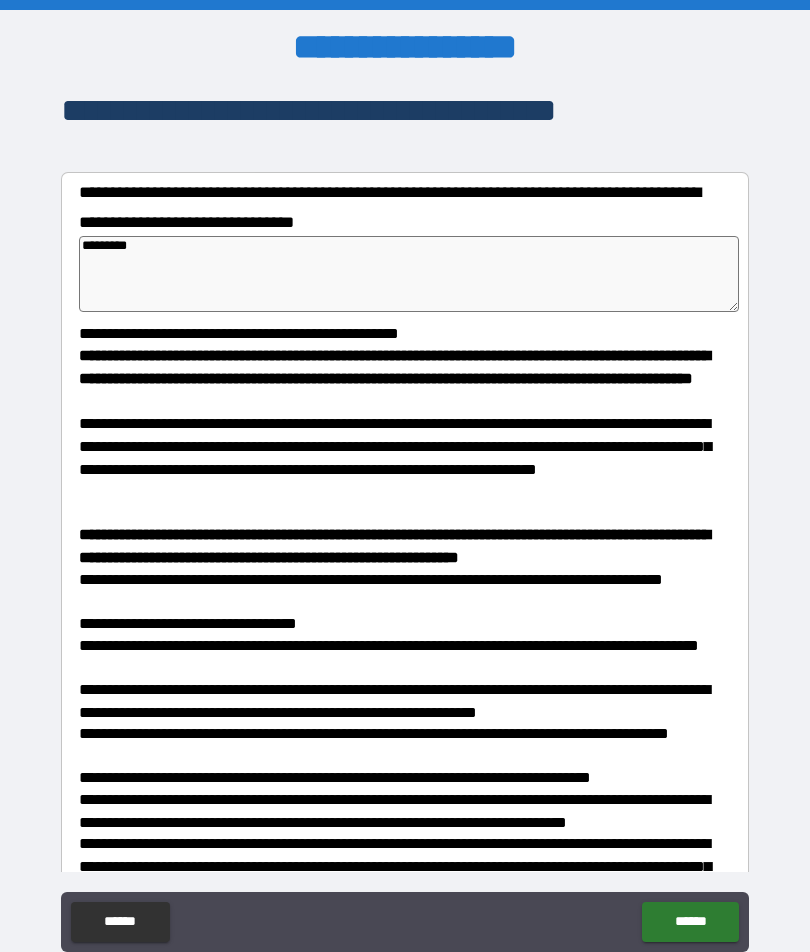 type on "*" 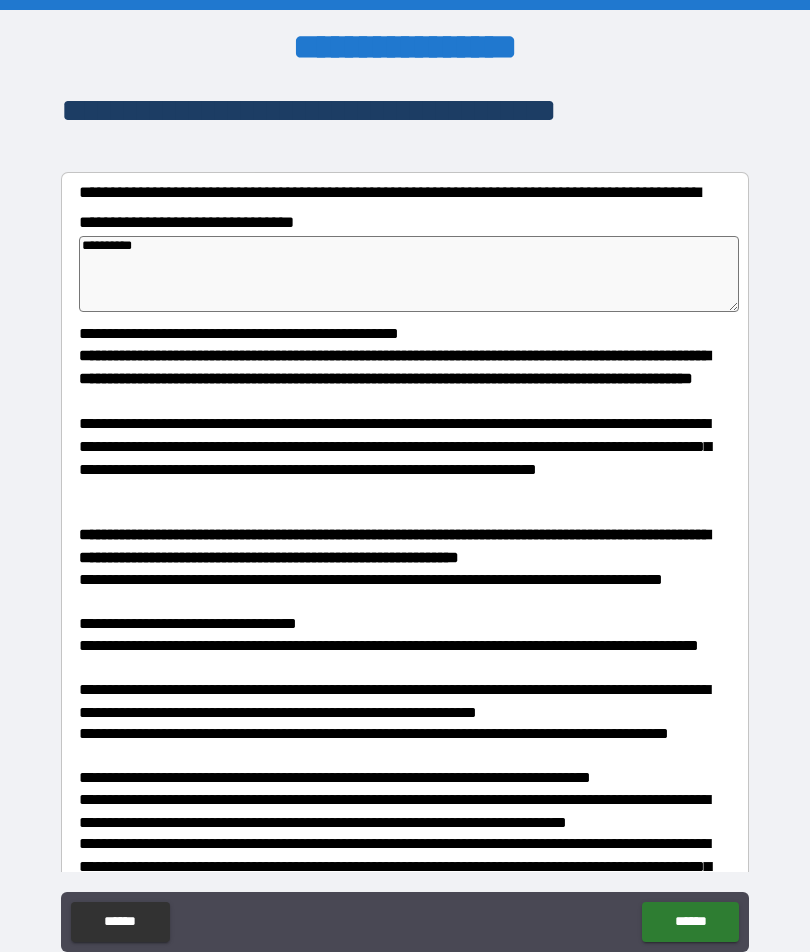 type on "*" 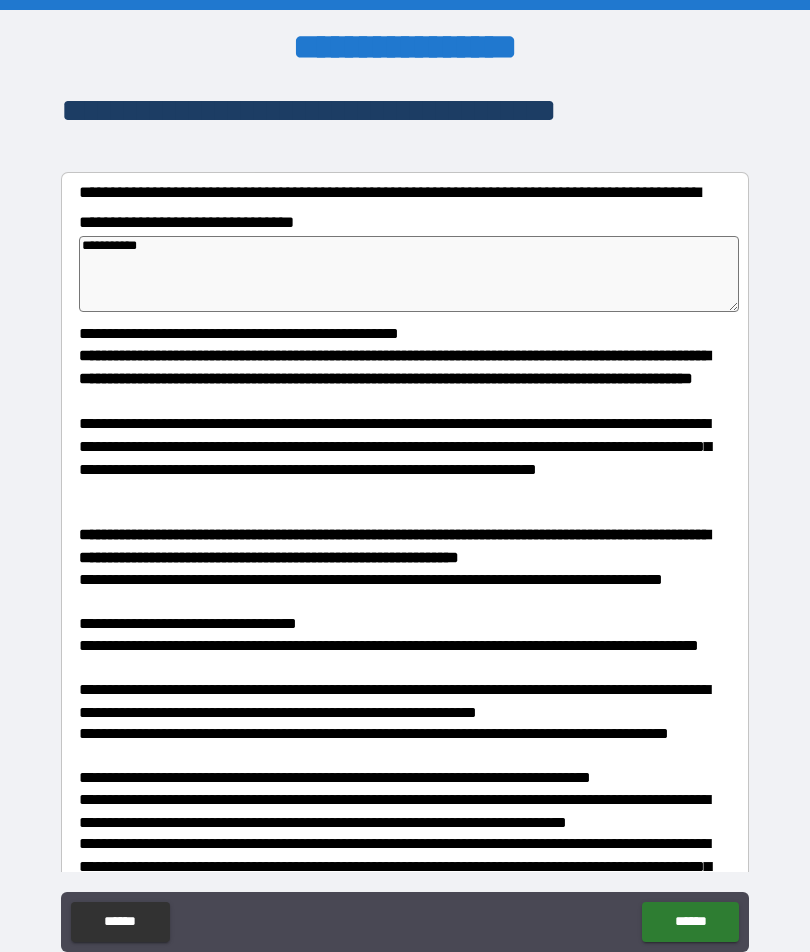 type on "*" 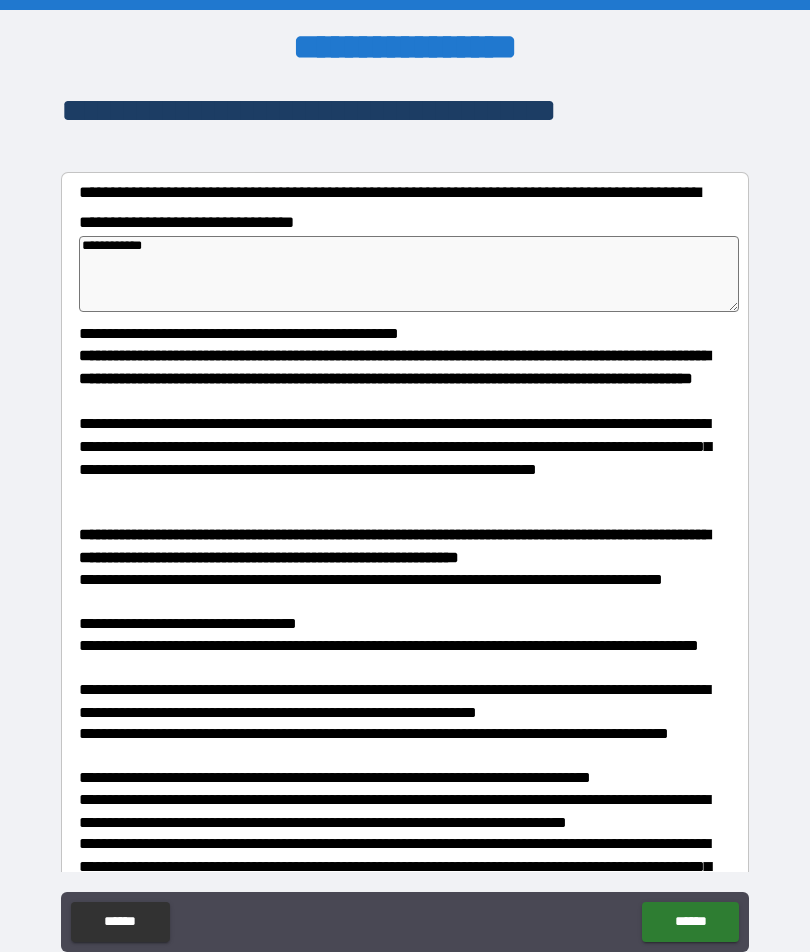 type on "*" 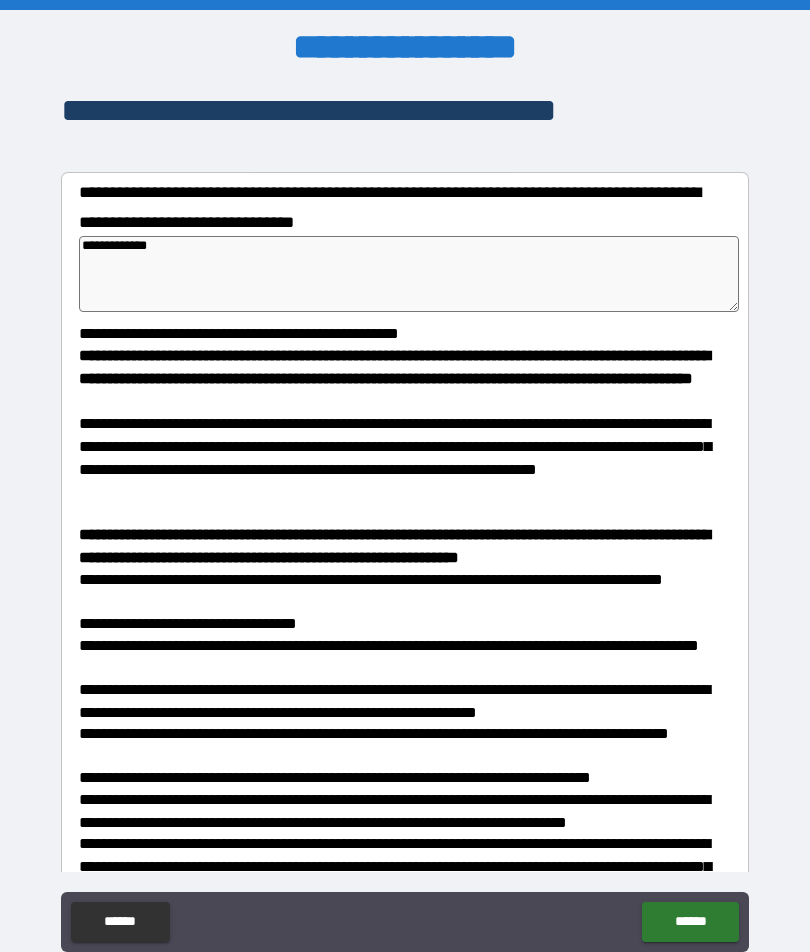 type on "*" 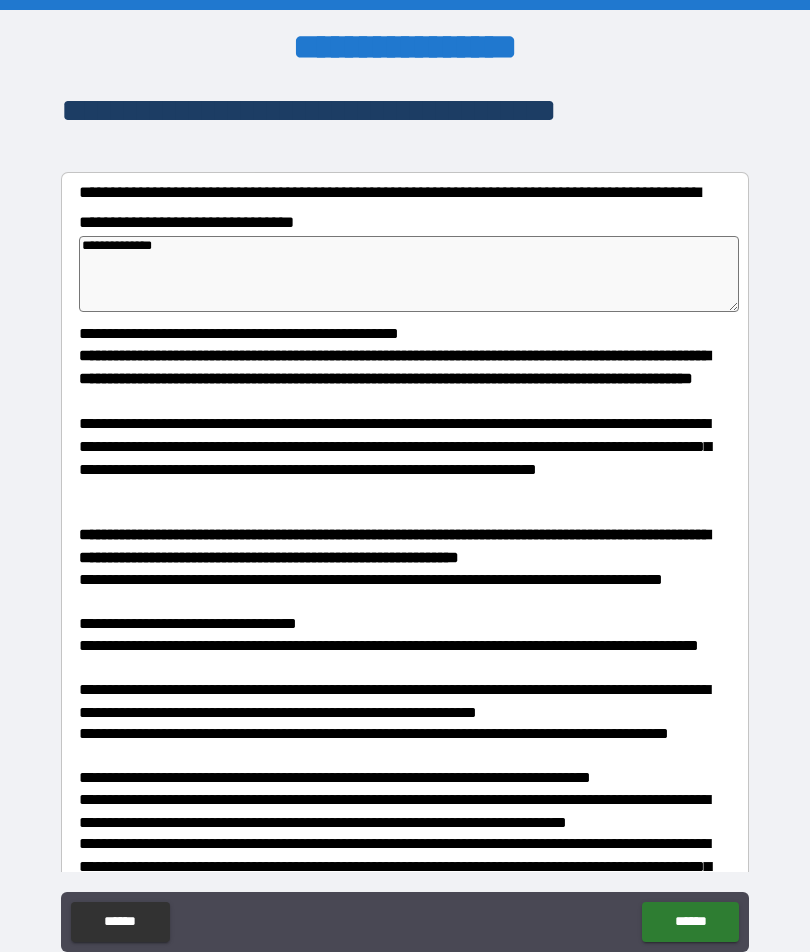 type on "*" 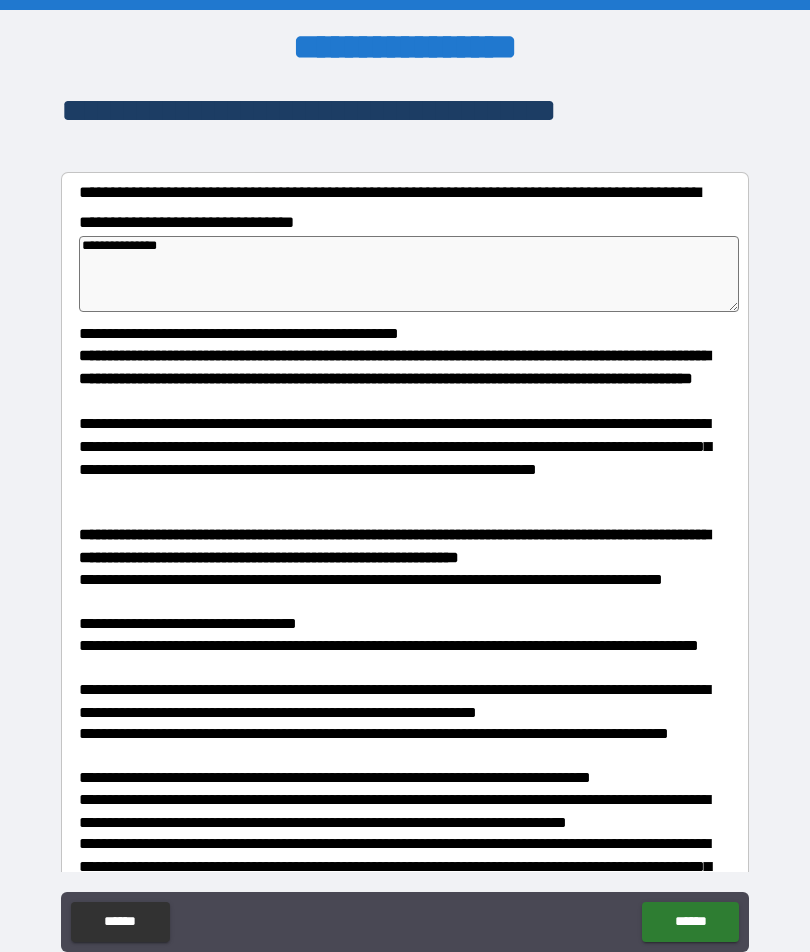 type on "*" 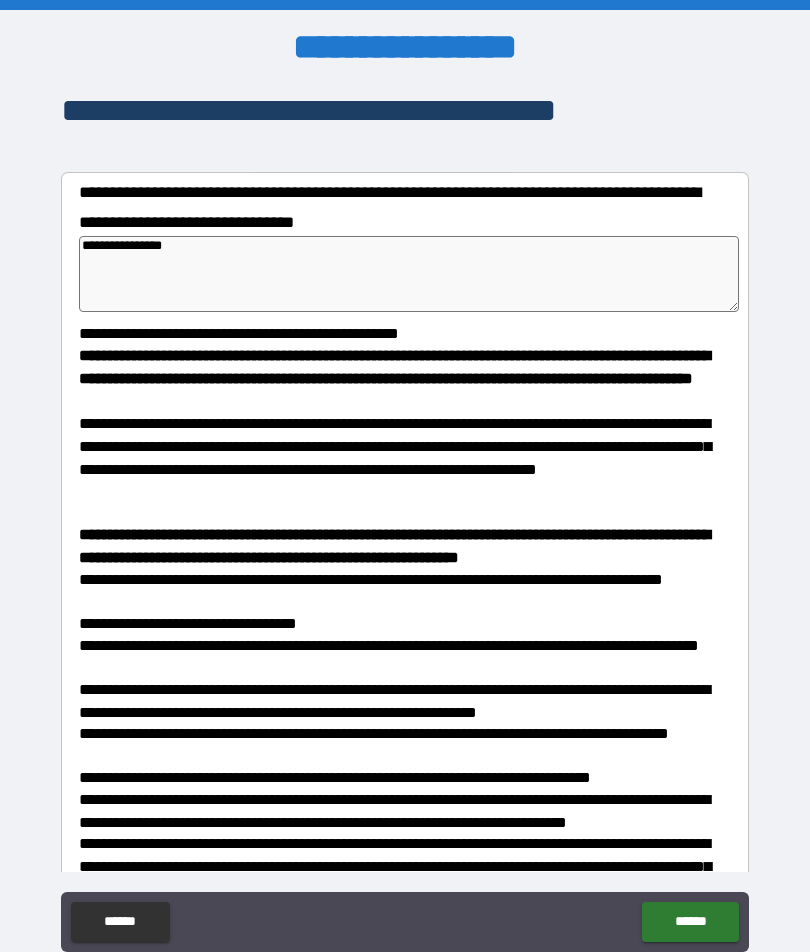type on "*" 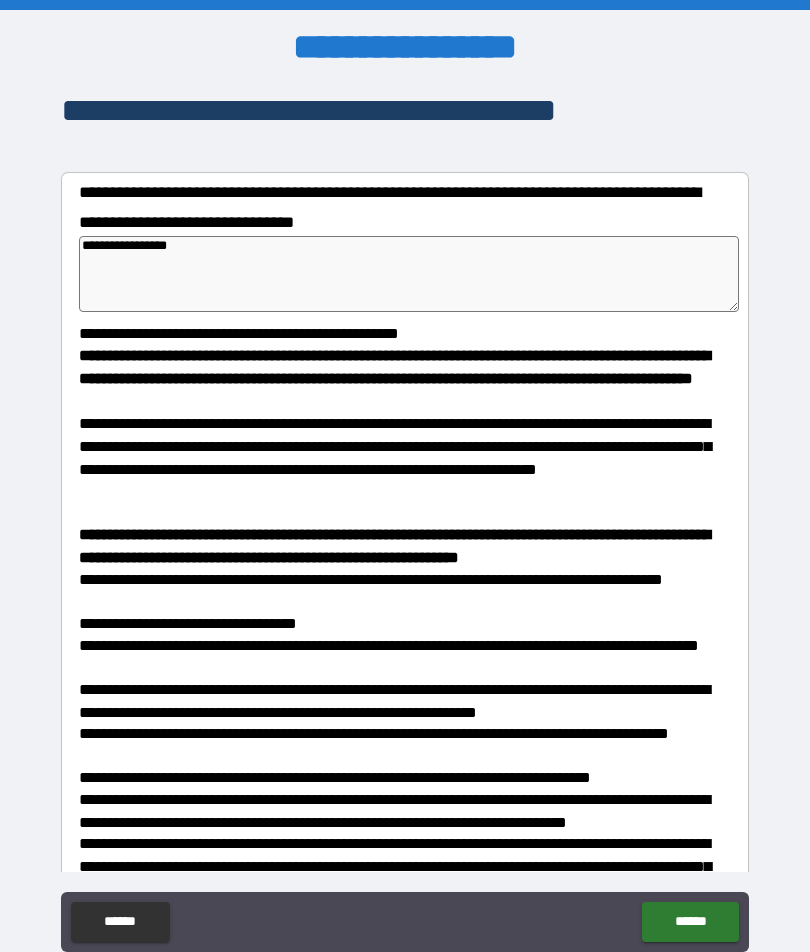 type on "*" 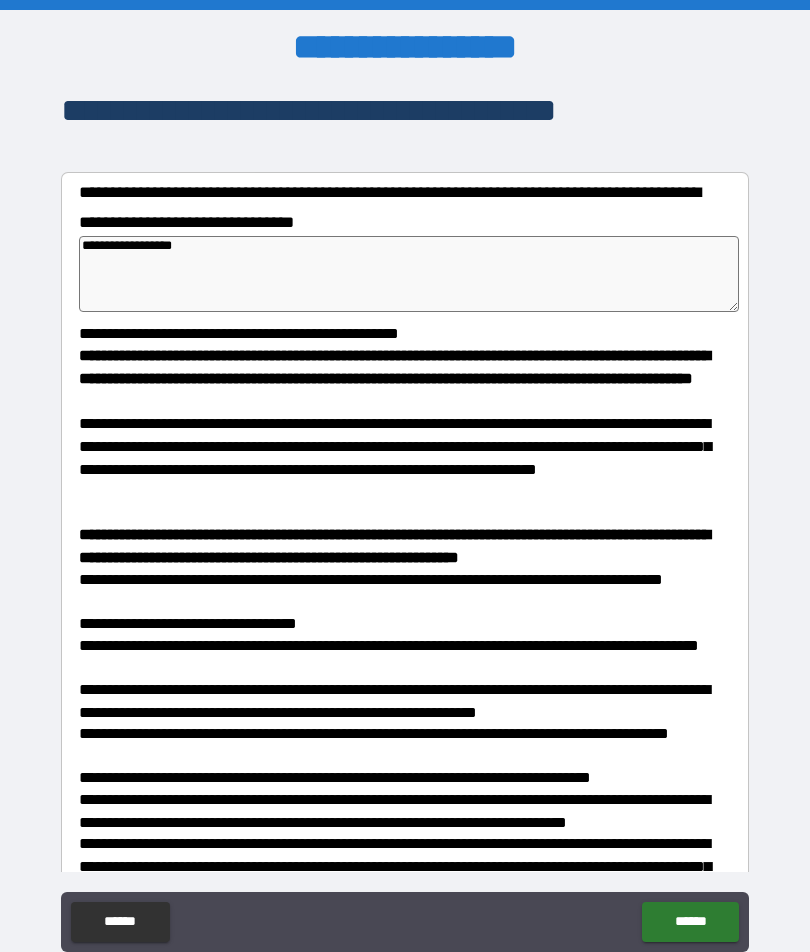 type on "*" 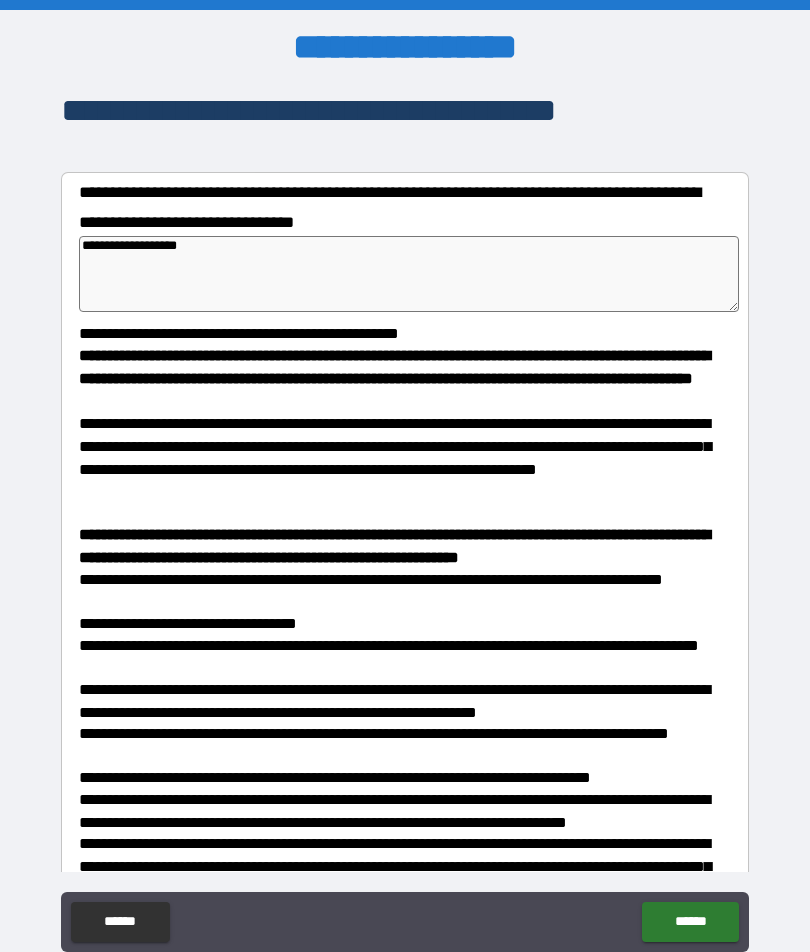 type on "*" 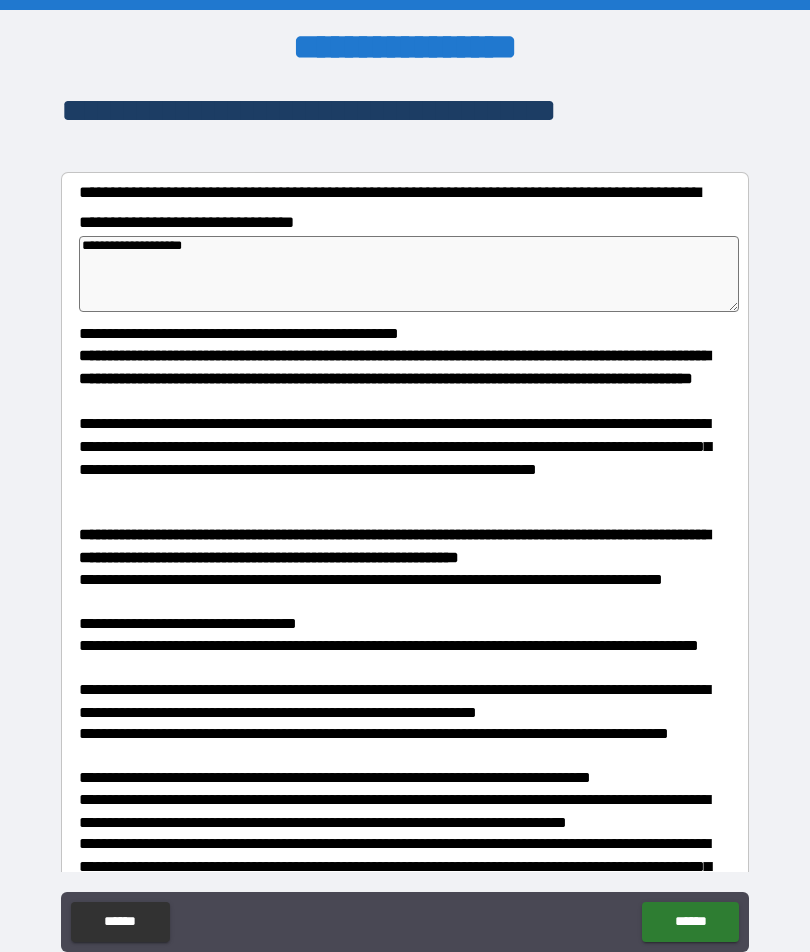 type on "*" 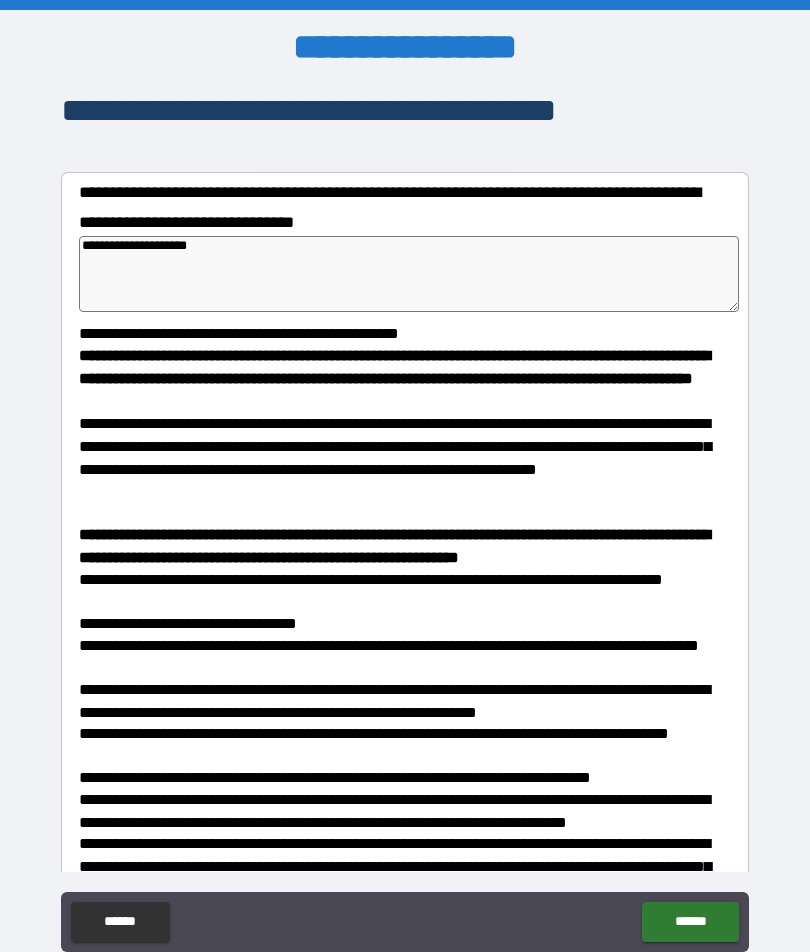 type on "*" 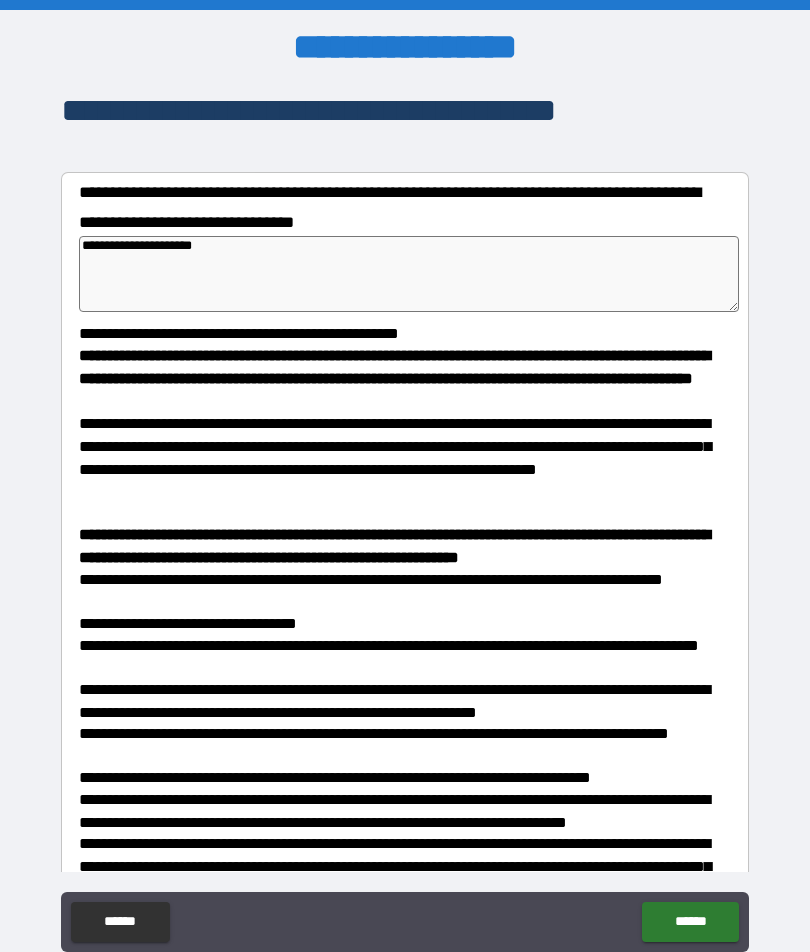 type on "*" 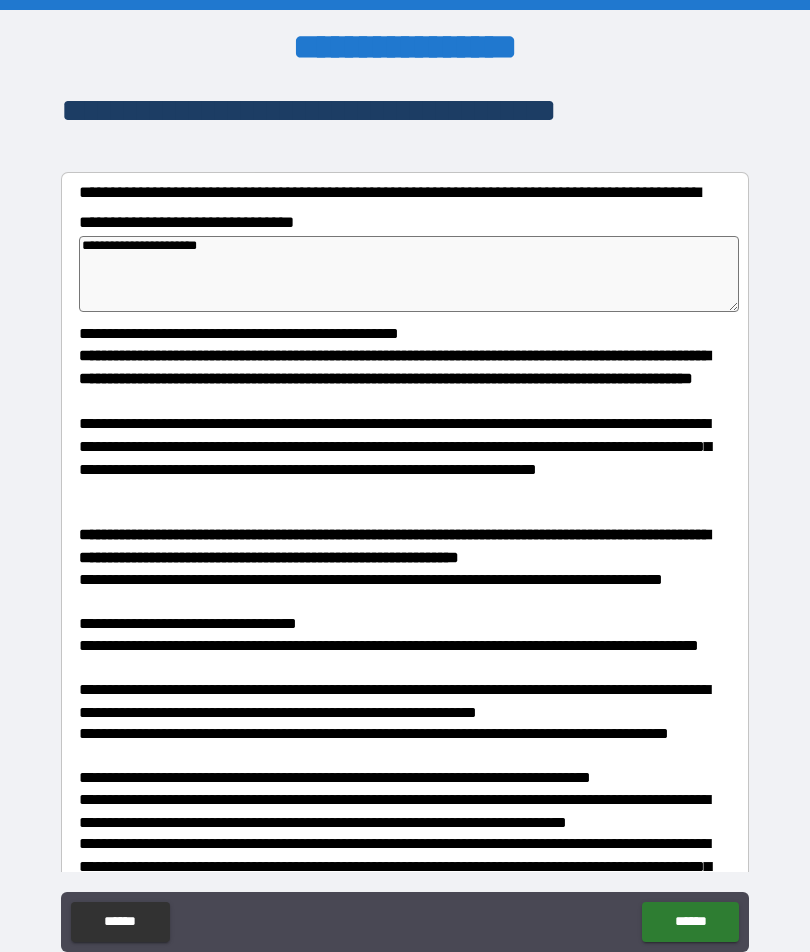 type on "*" 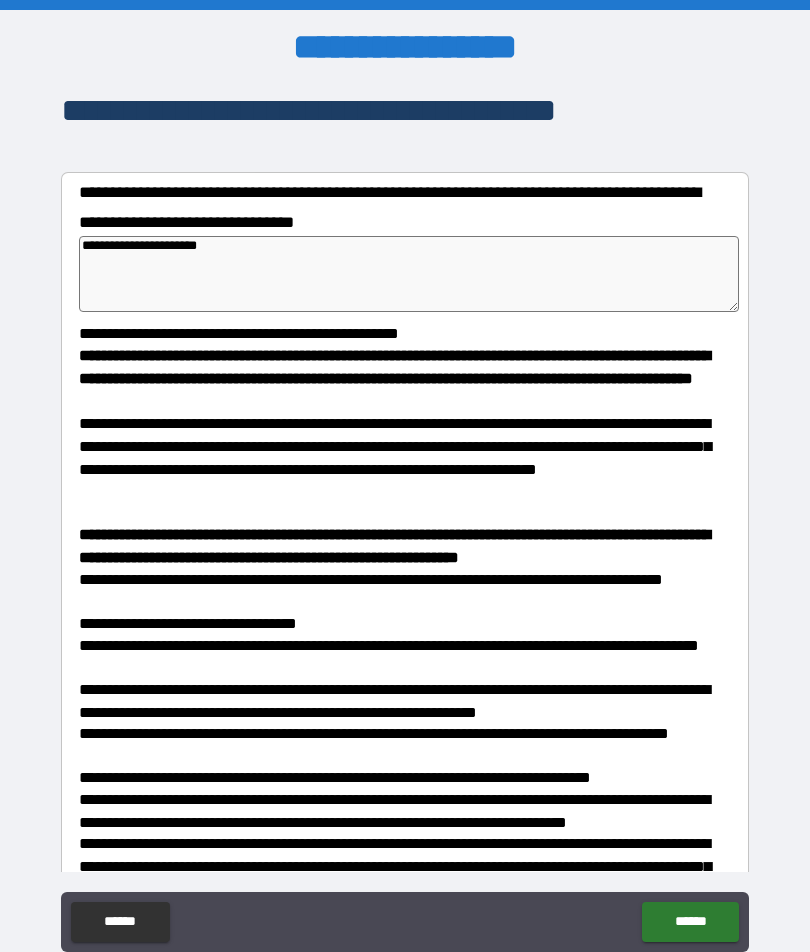 type on "**********" 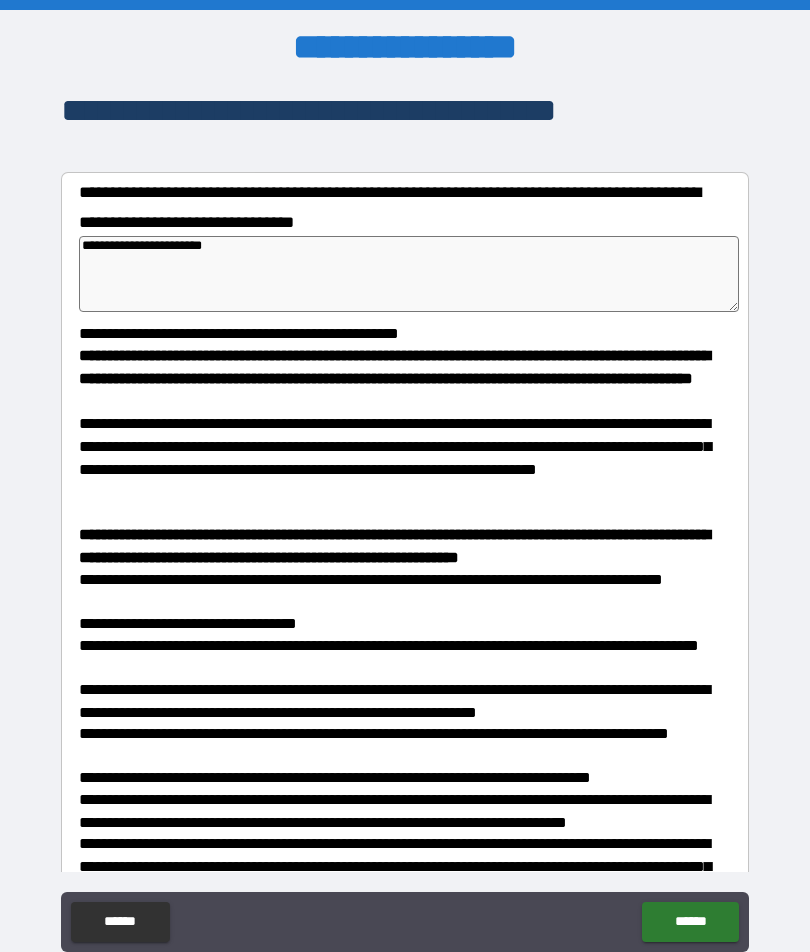 type on "*" 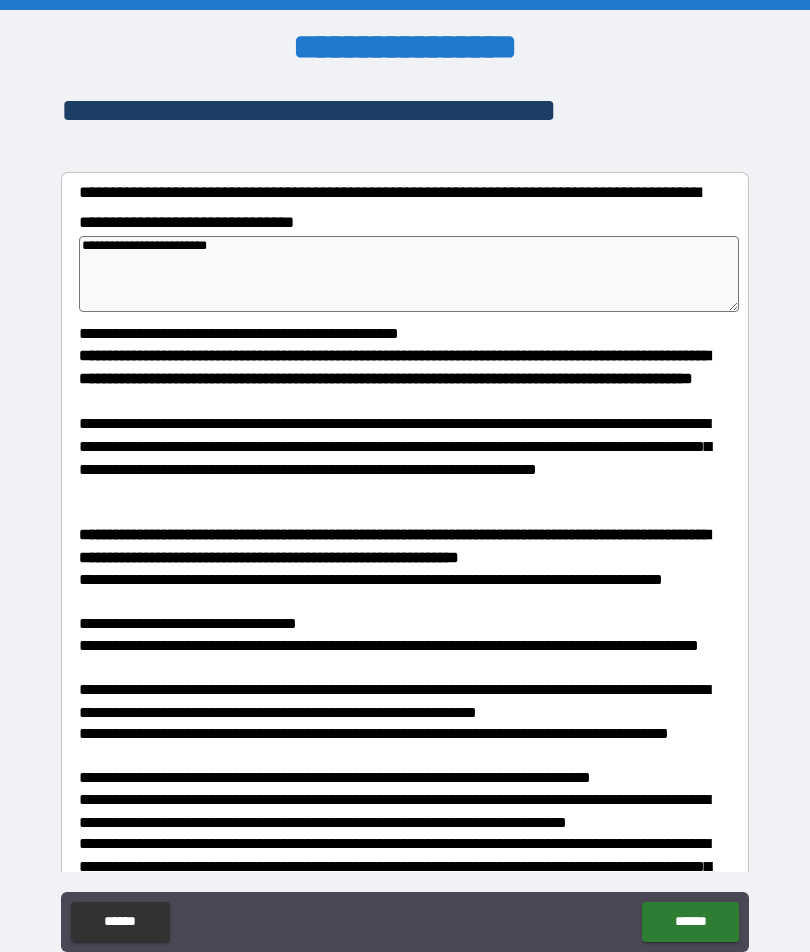 type on "*" 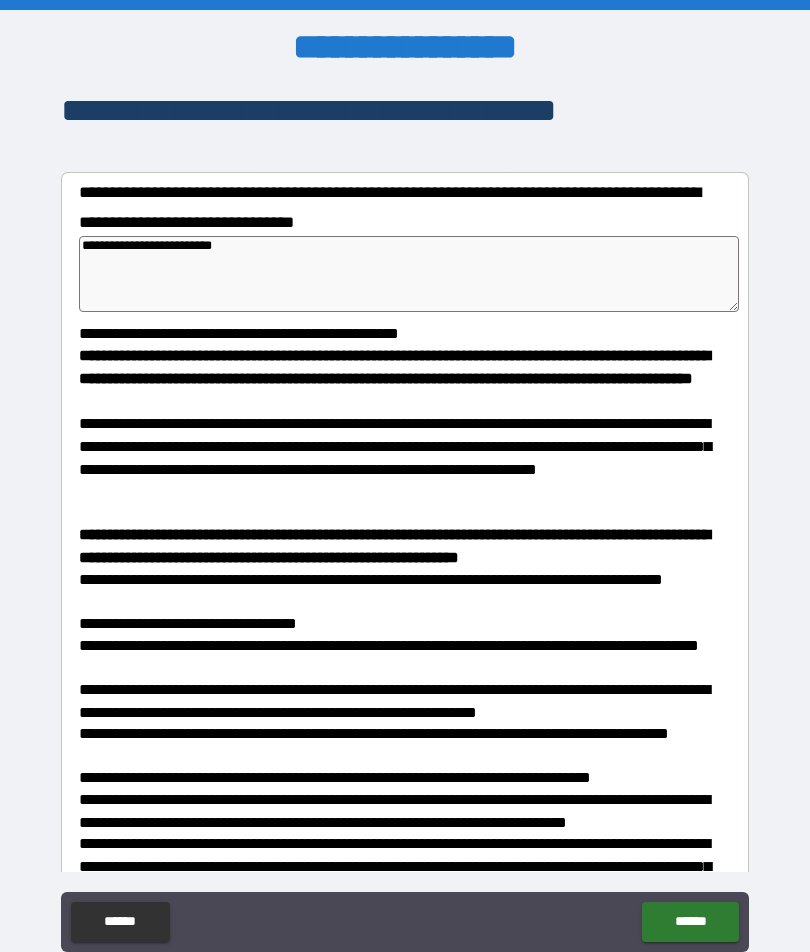 type on "*" 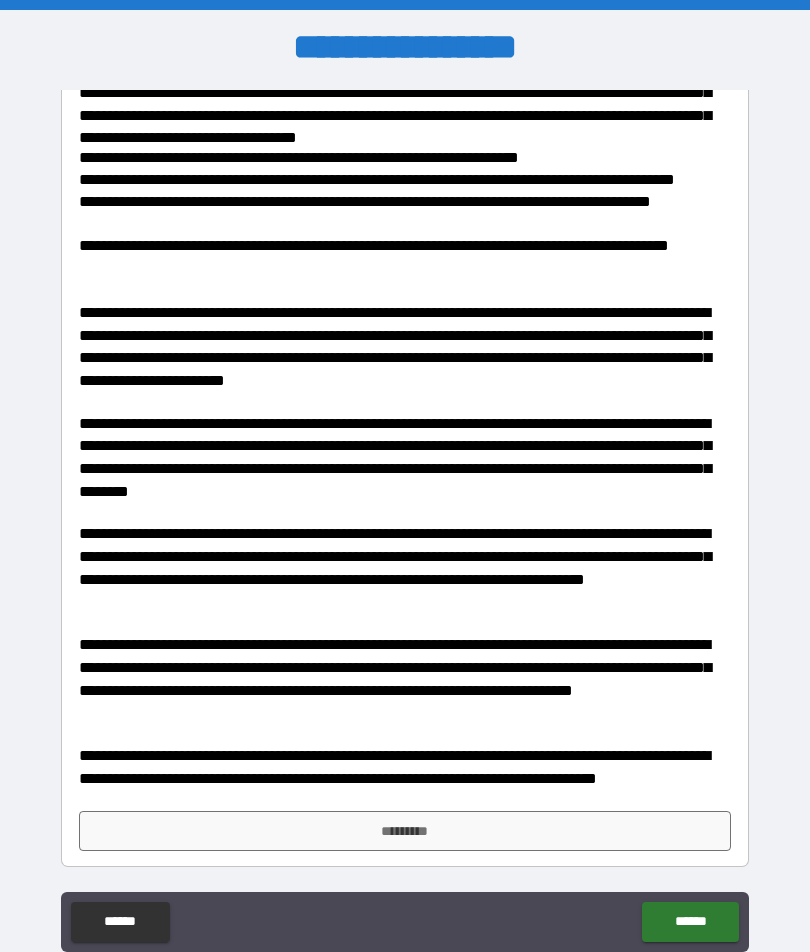 scroll, scrollTop: 788, scrollLeft: 0, axis: vertical 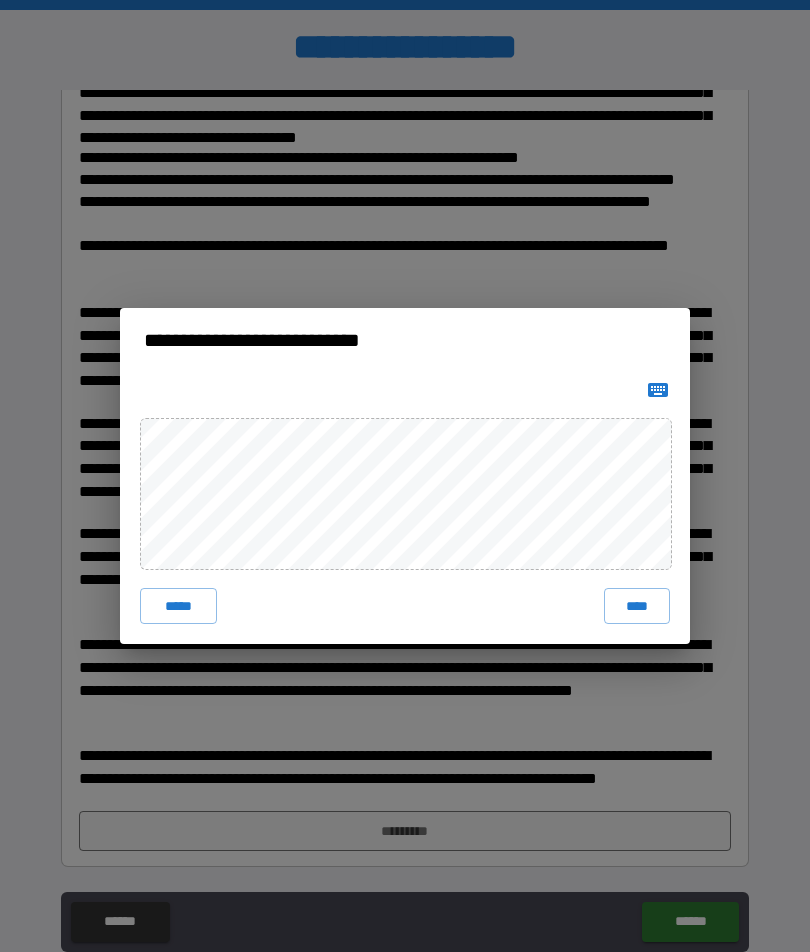 click on "****" at bounding box center (637, 606) 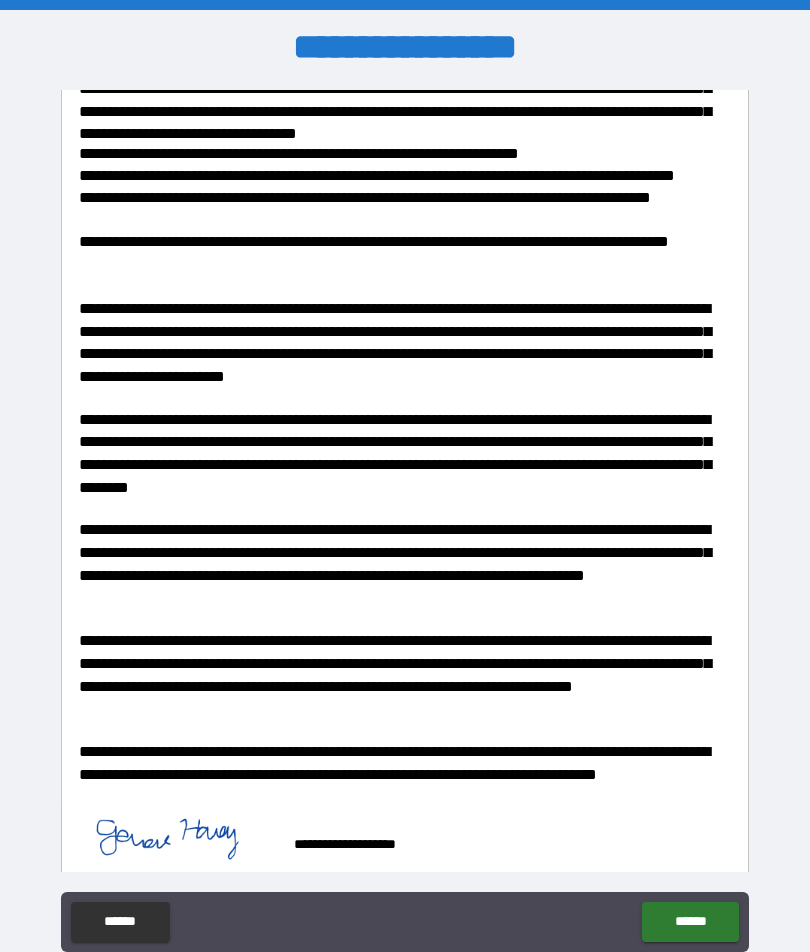 type on "*" 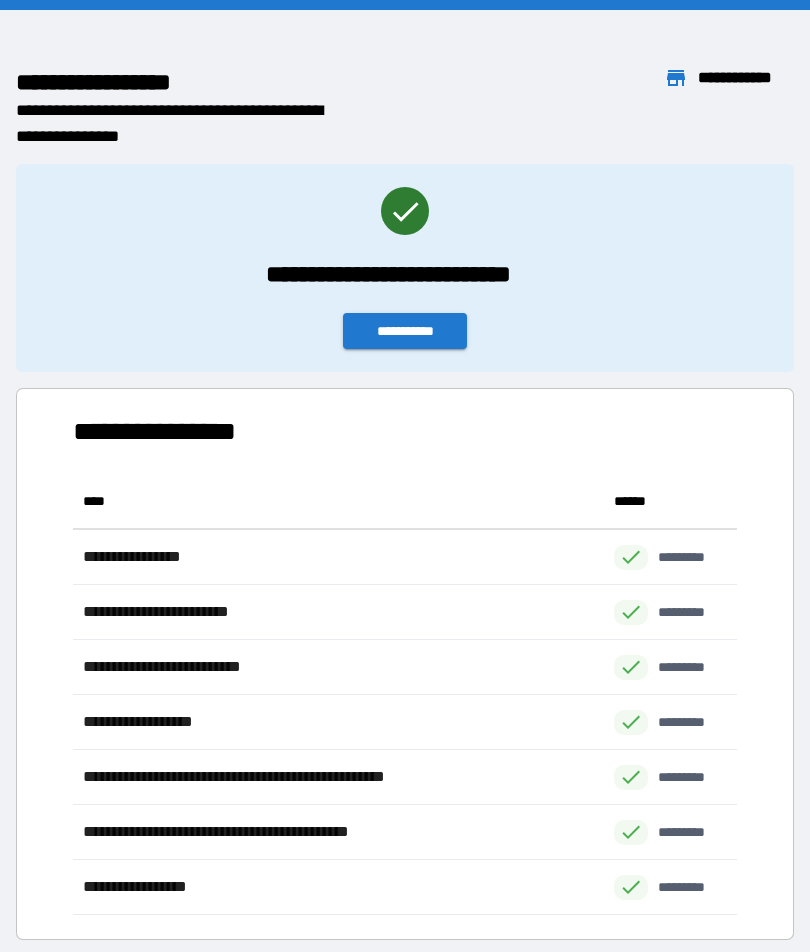 scroll, scrollTop: 1, scrollLeft: 1, axis: both 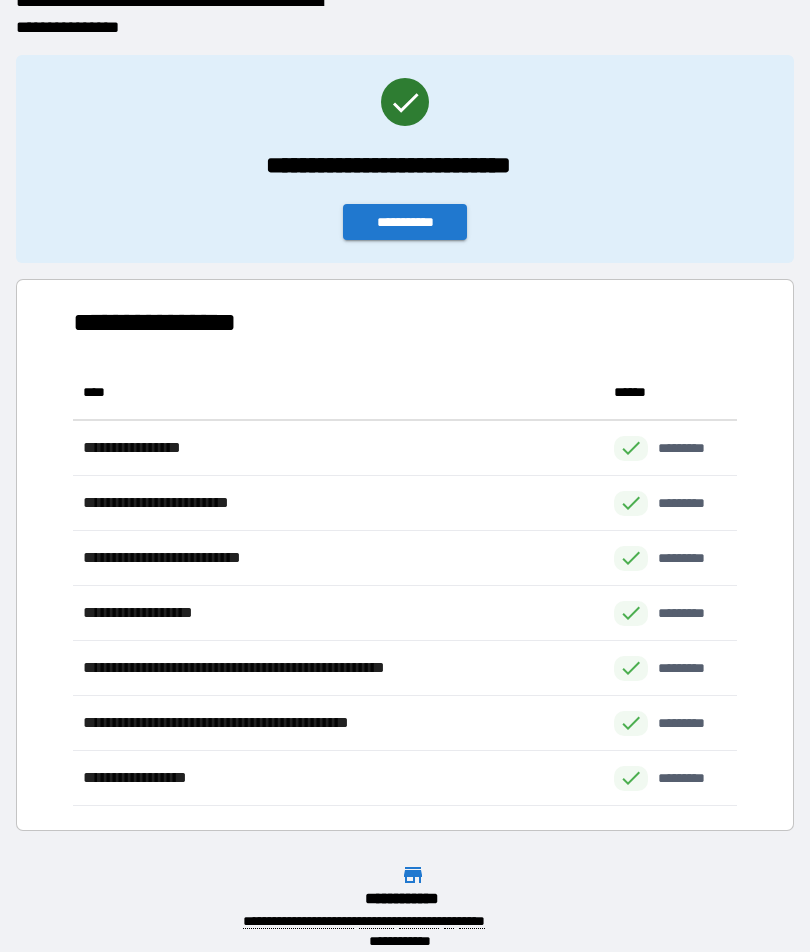 click on "**********" at bounding box center (405, 222) 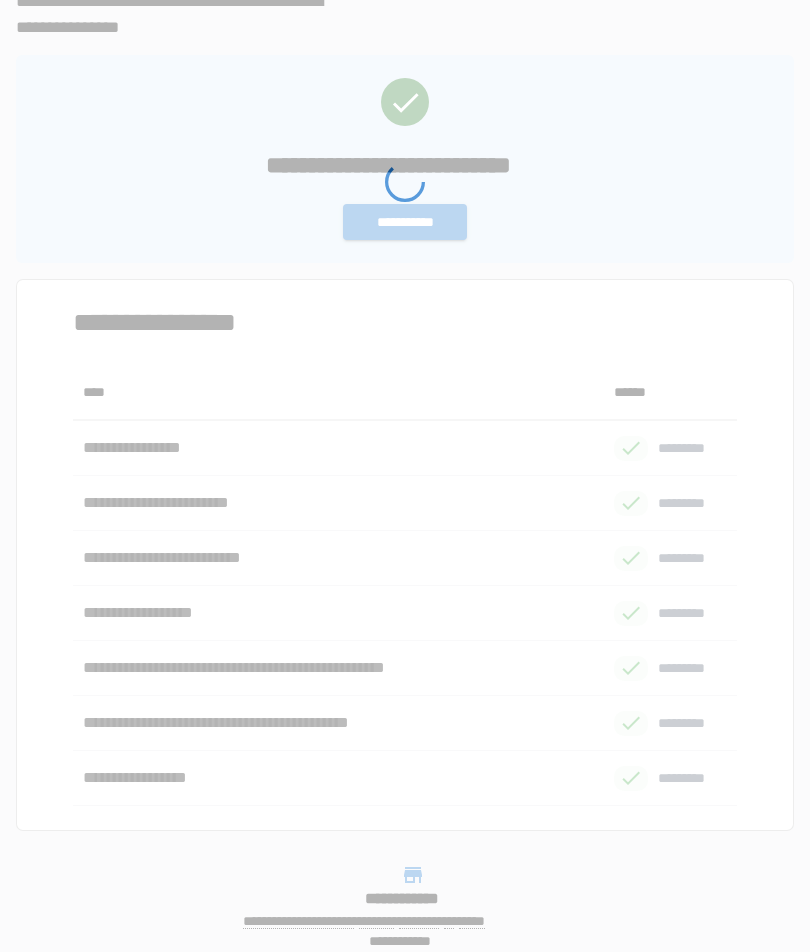 scroll, scrollTop: 0, scrollLeft: 0, axis: both 